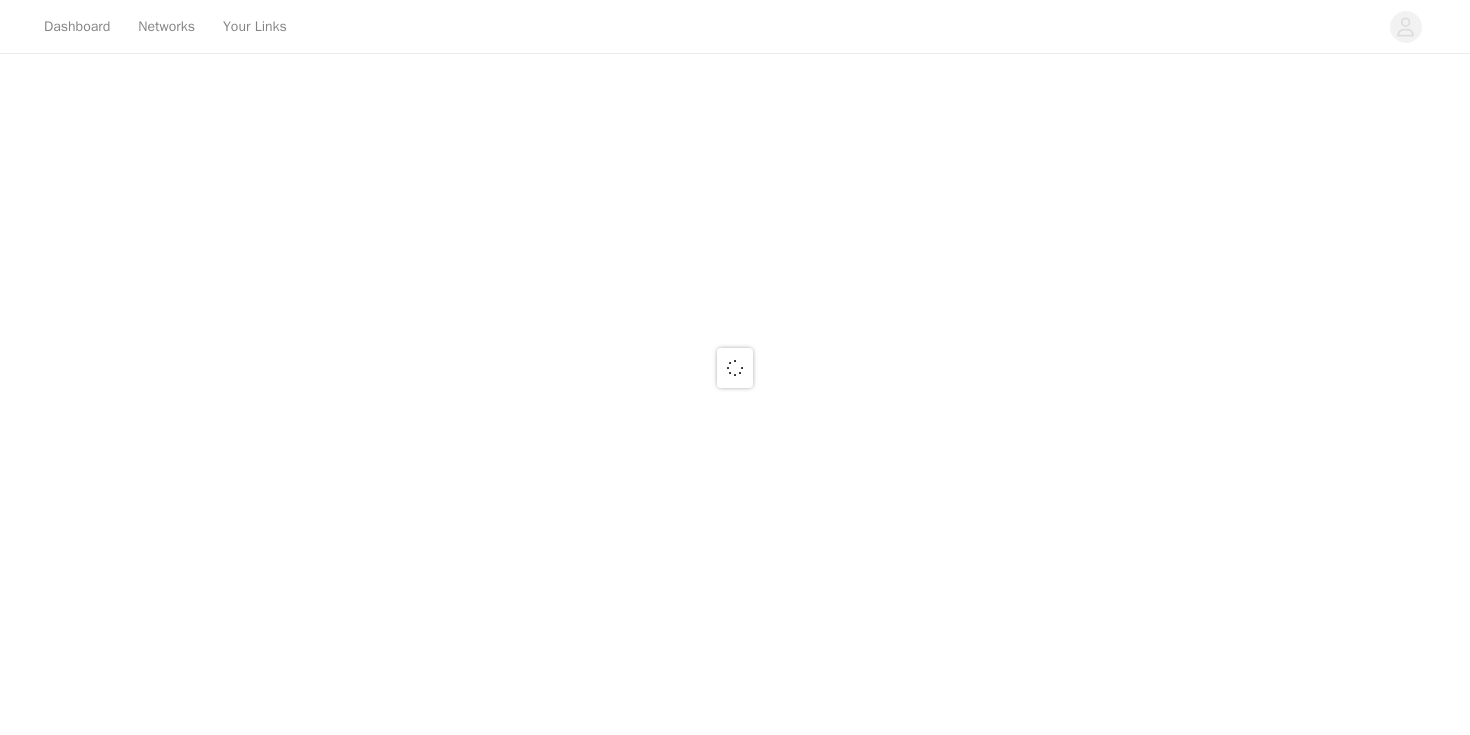 scroll, scrollTop: 0, scrollLeft: 0, axis: both 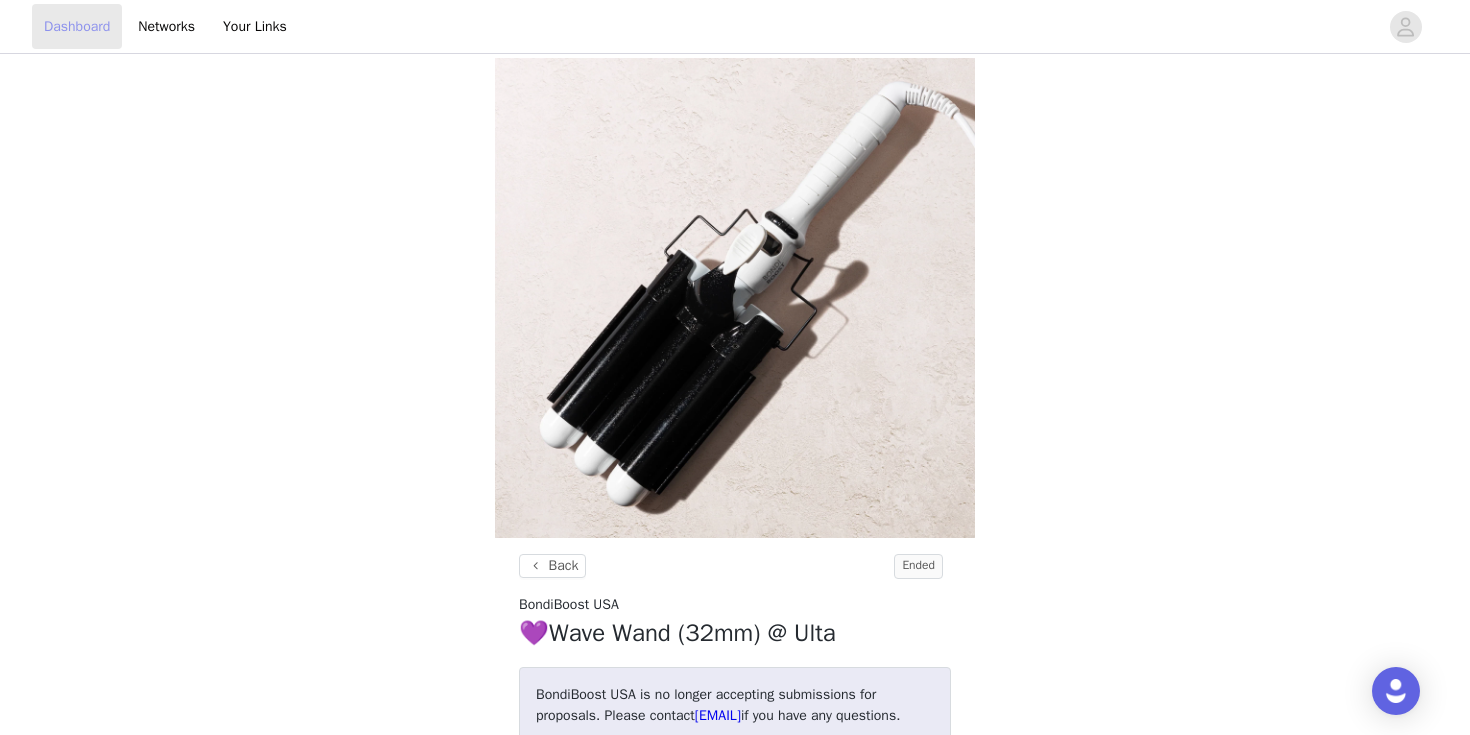 click on "Dashboard" at bounding box center [77, 26] 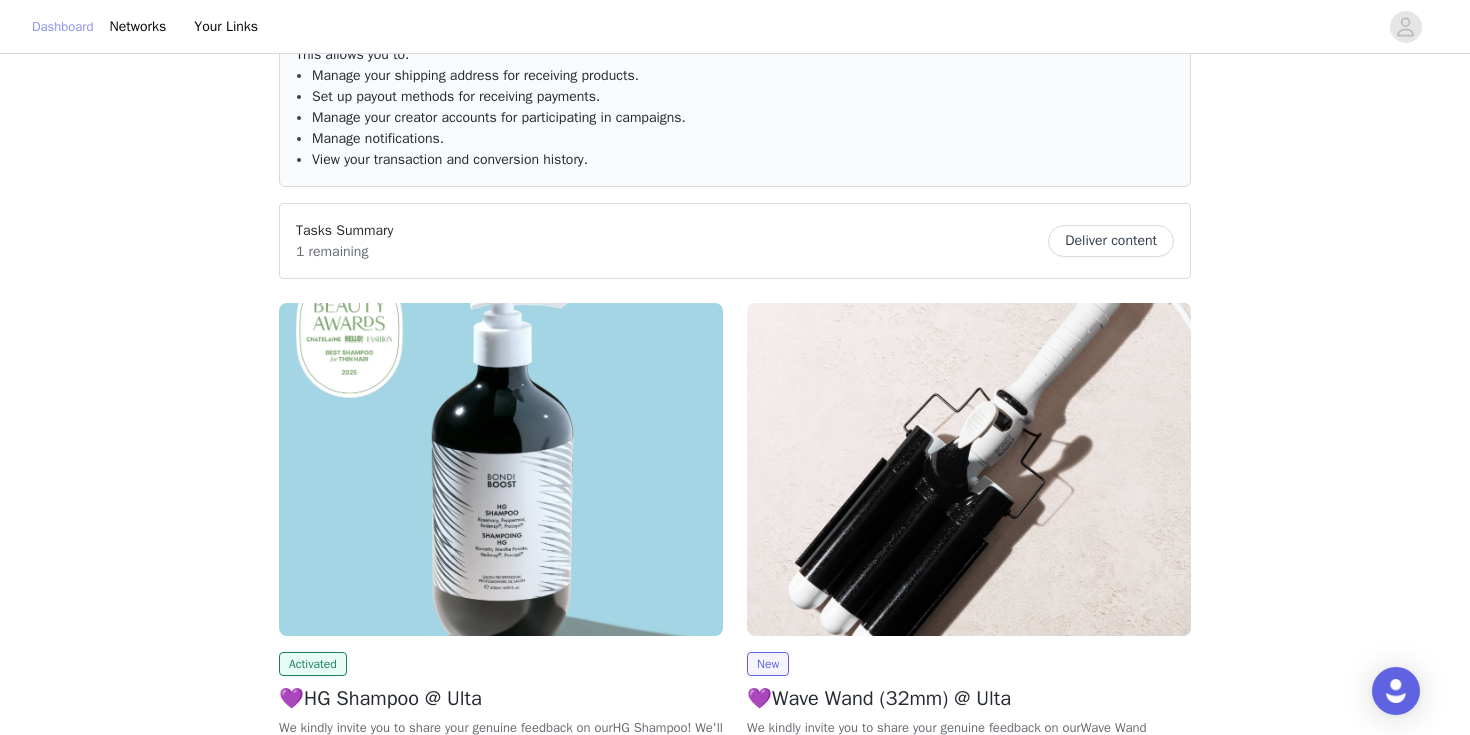scroll, scrollTop: 298, scrollLeft: 0, axis: vertical 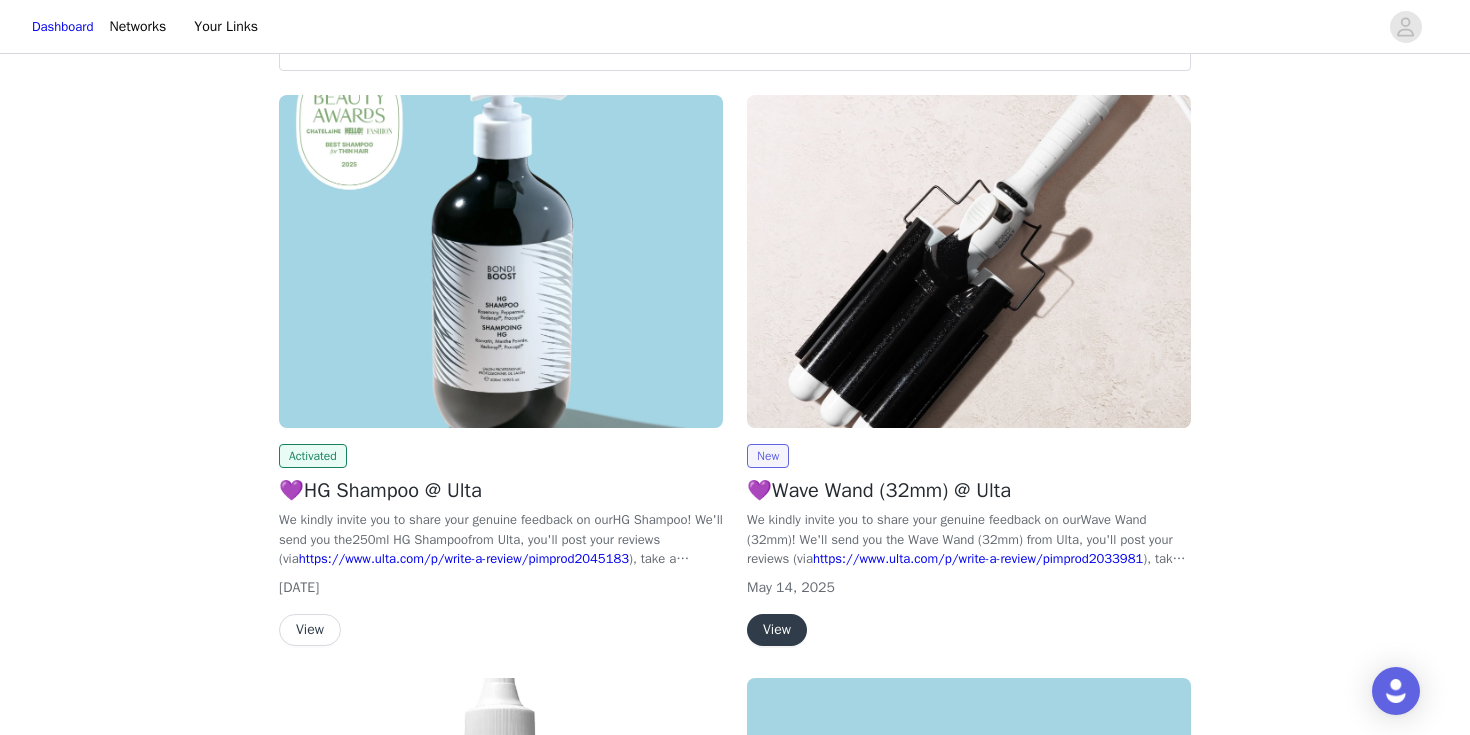 click on "View" at bounding box center (310, 630) 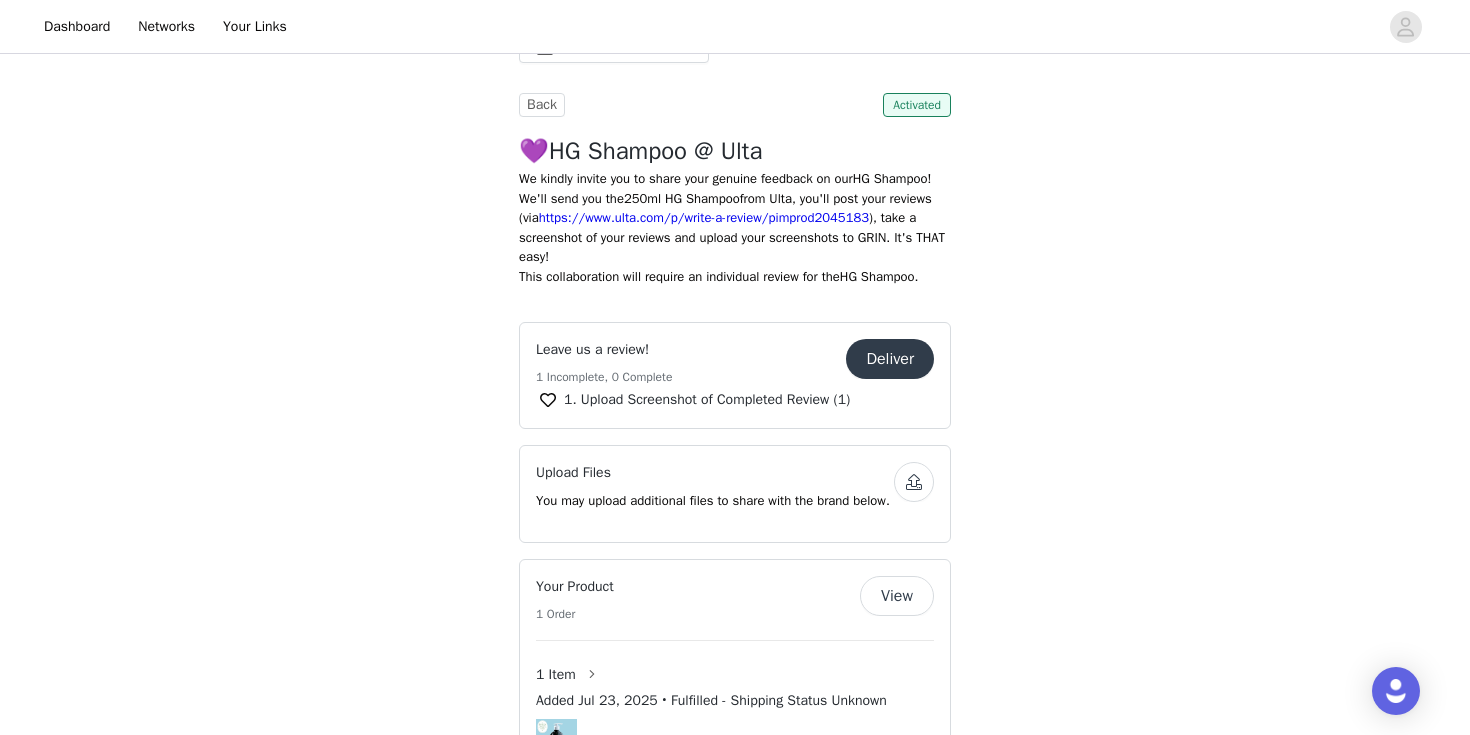 scroll, scrollTop: 520, scrollLeft: 0, axis: vertical 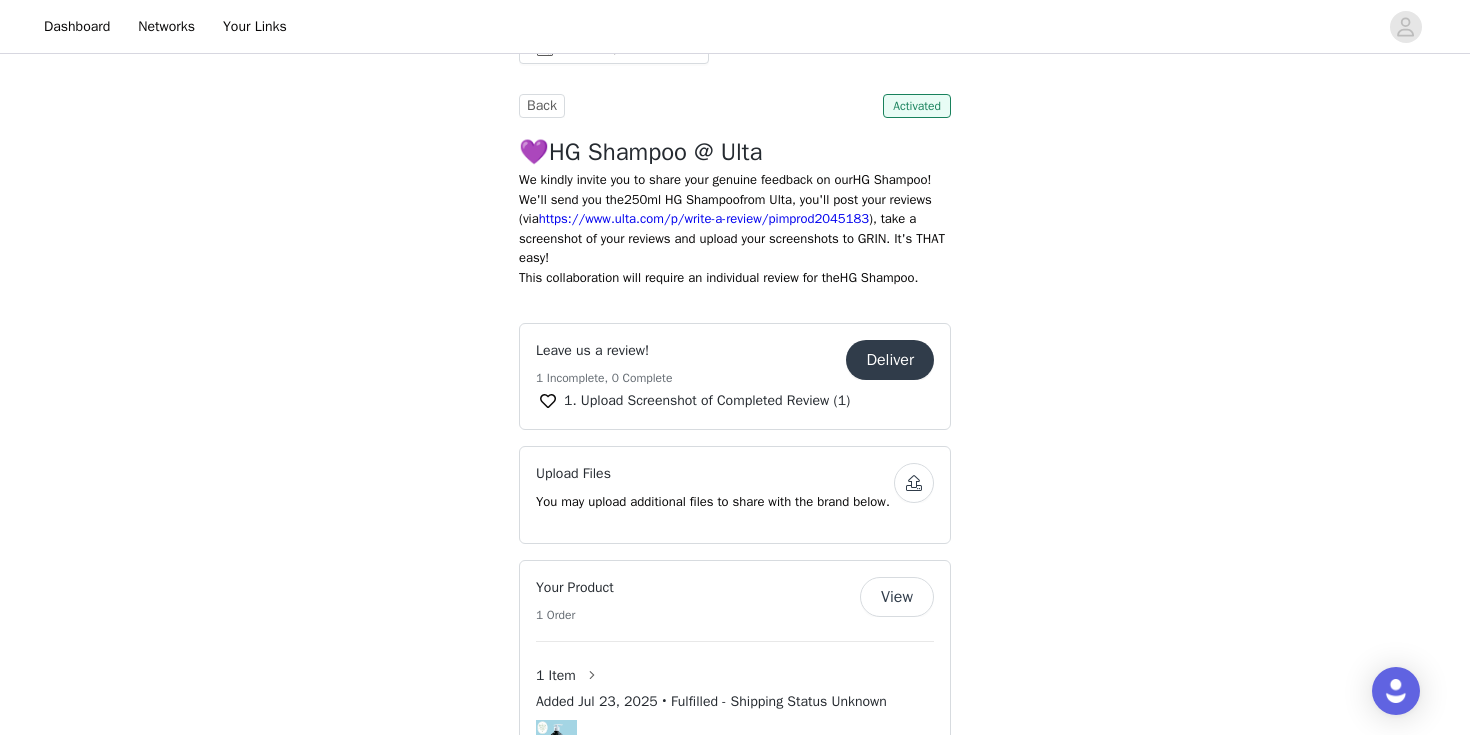 click on "Deliver" at bounding box center [890, 360] 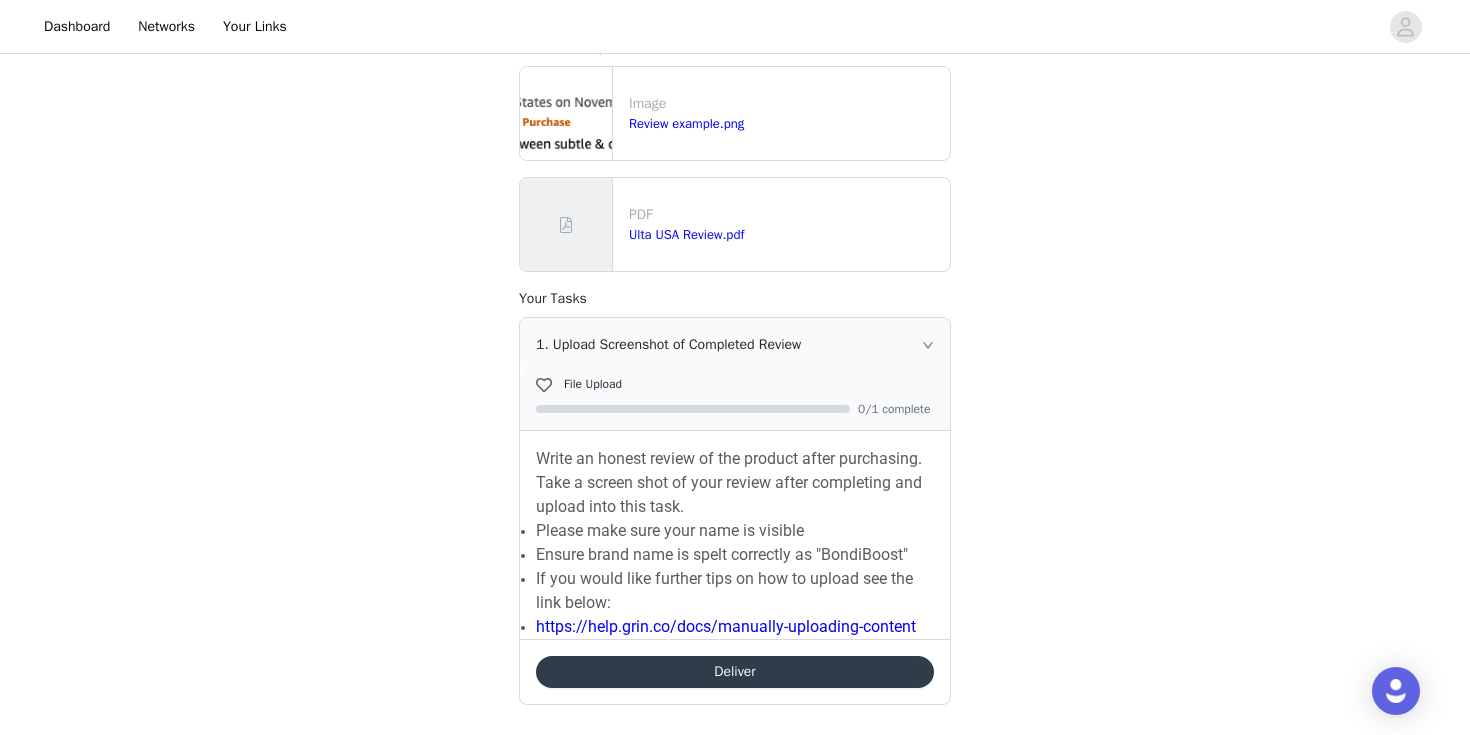 scroll, scrollTop: 385, scrollLeft: 0, axis: vertical 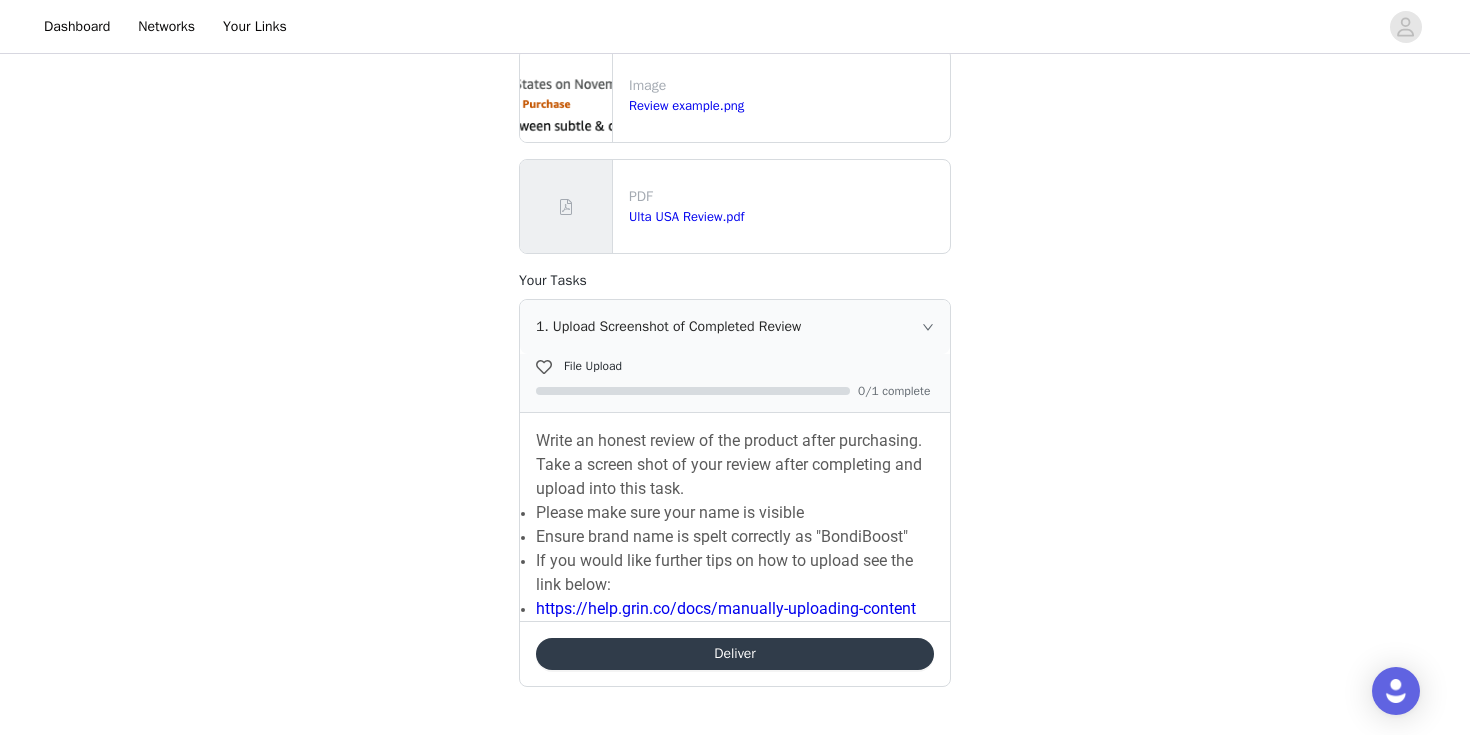 click on "Deliver" at bounding box center (735, 654) 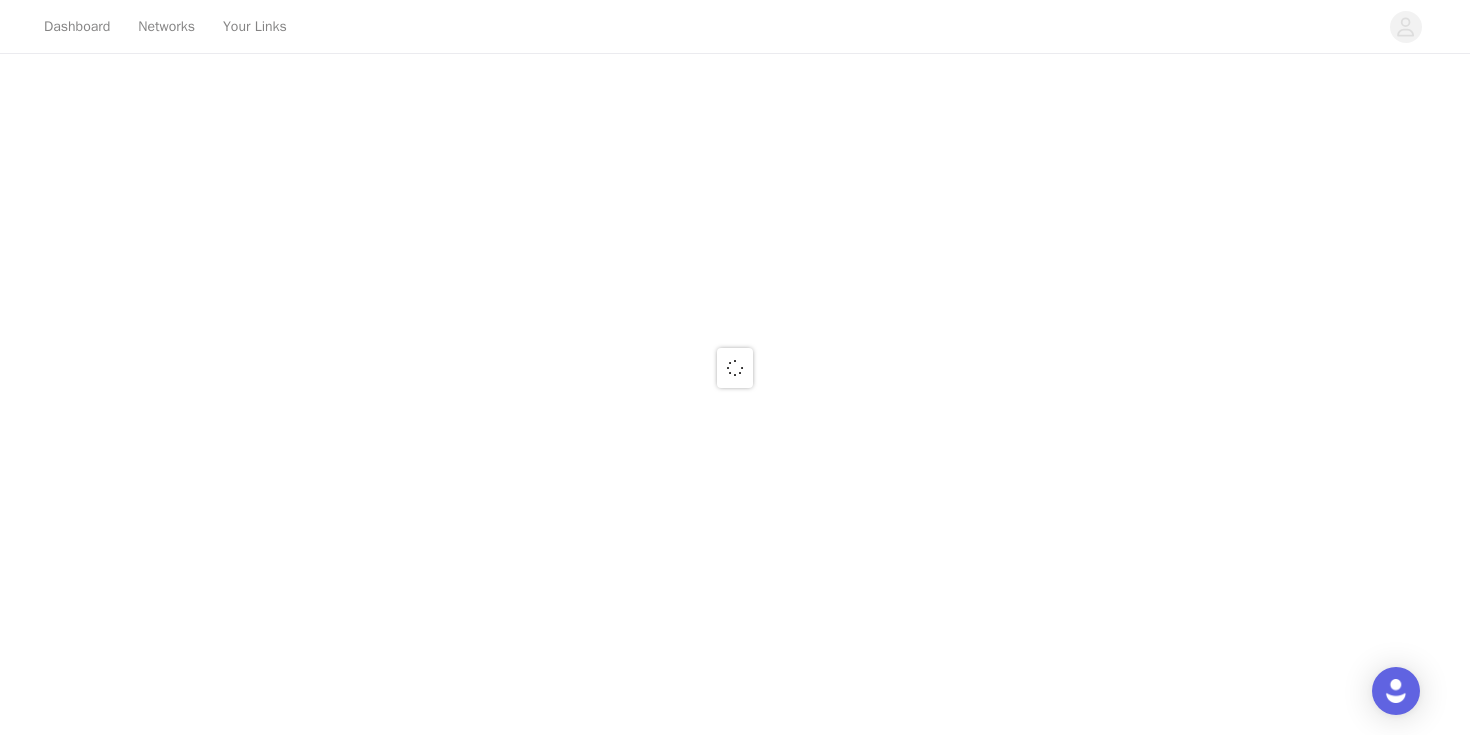 scroll, scrollTop: 0, scrollLeft: 0, axis: both 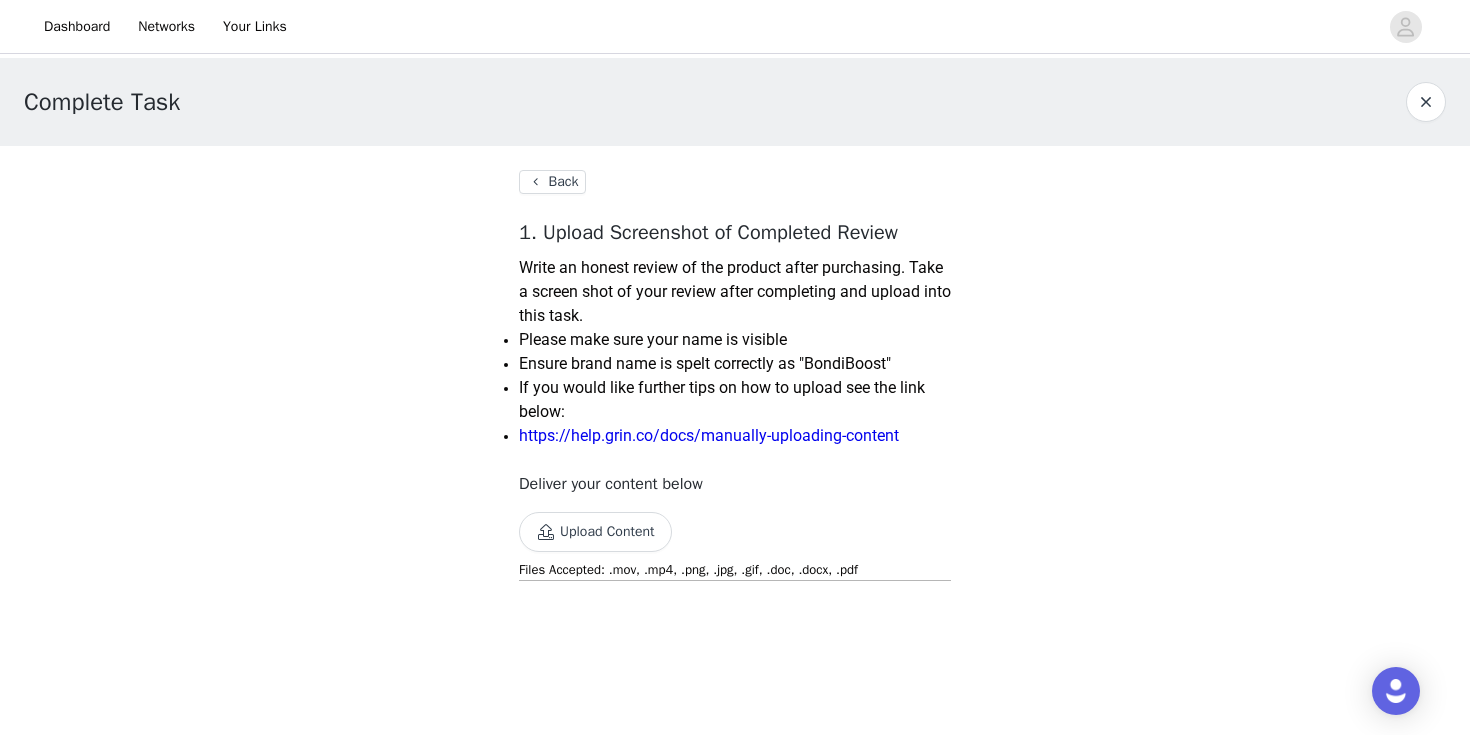 click on "Upload Content" at bounding box center [595, 532] 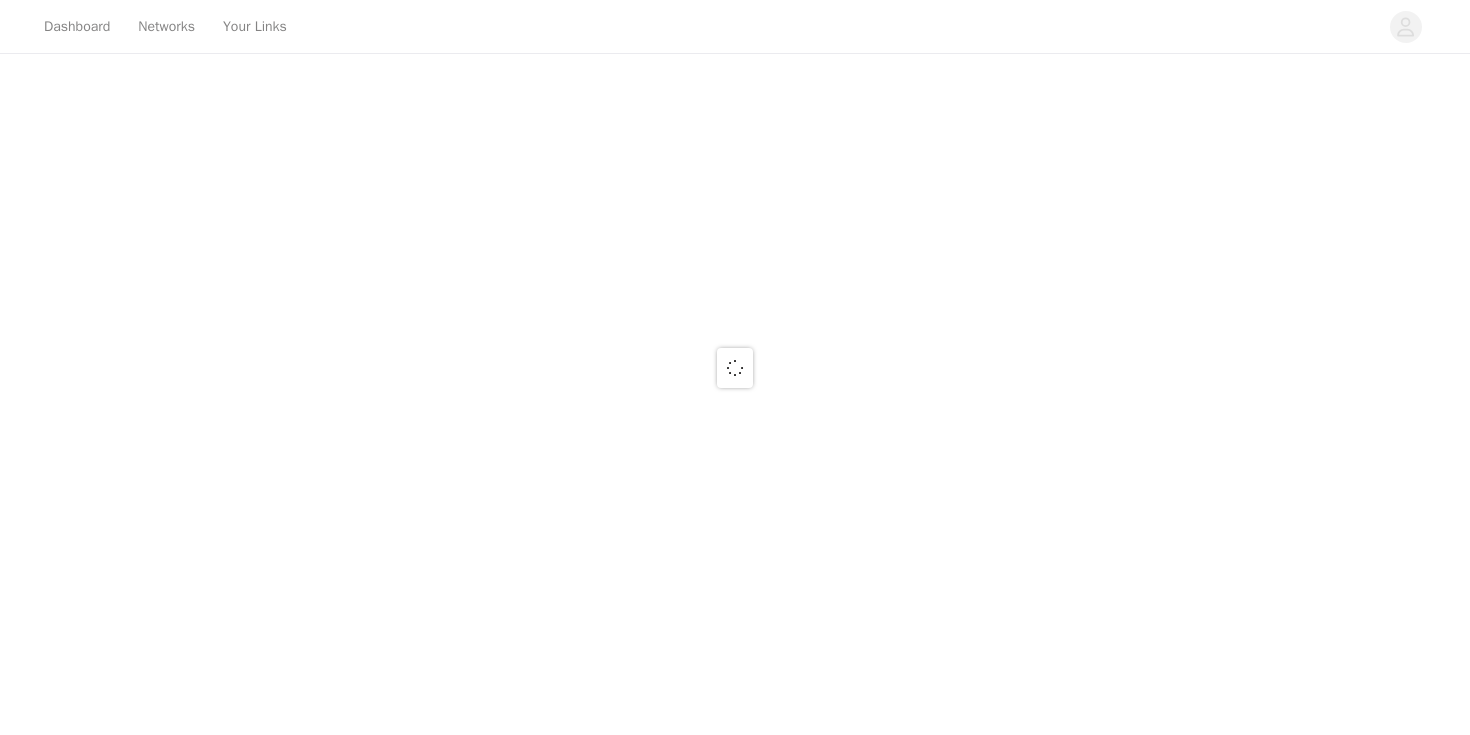 scroll, scrollTop: 0, scrollLeft: 0, axis: both 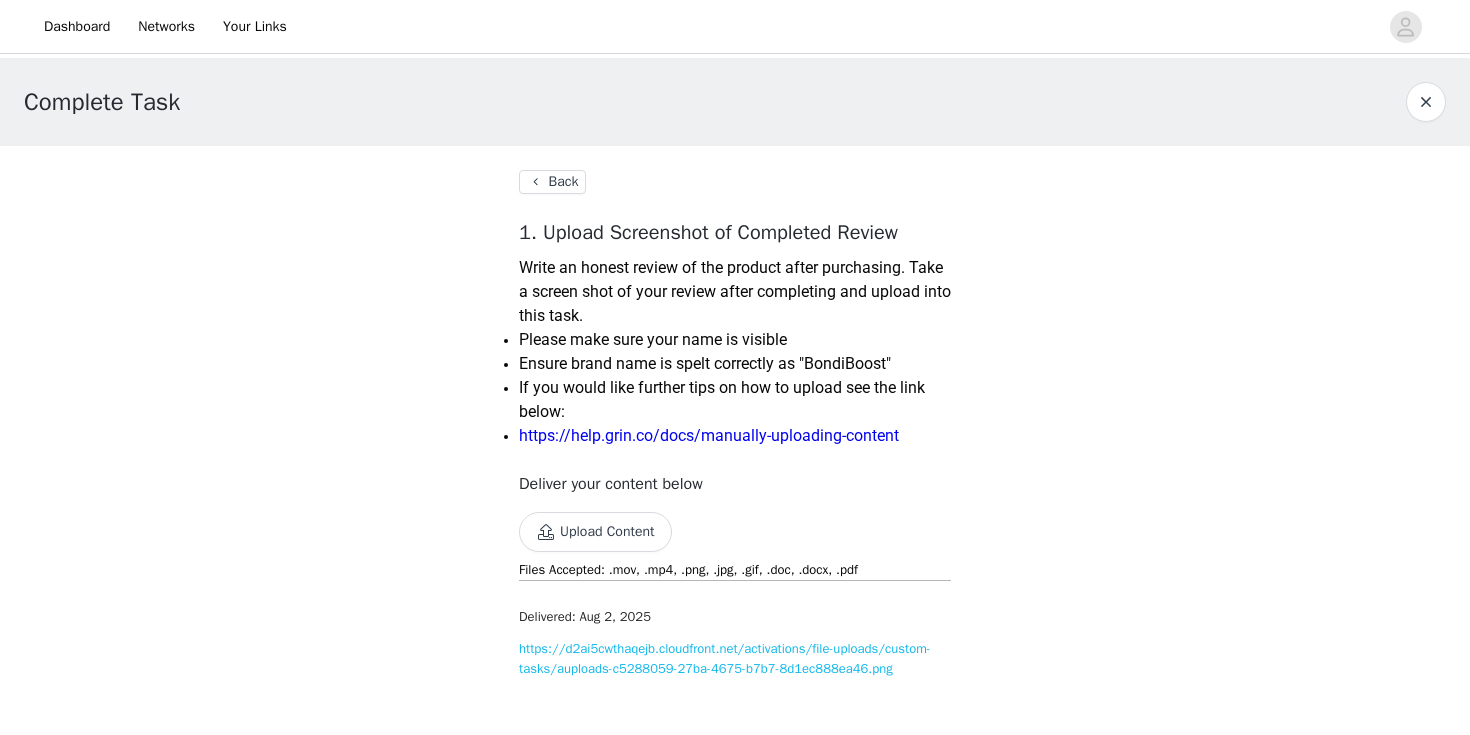 click on "Back" at bounding box center (552, 182) 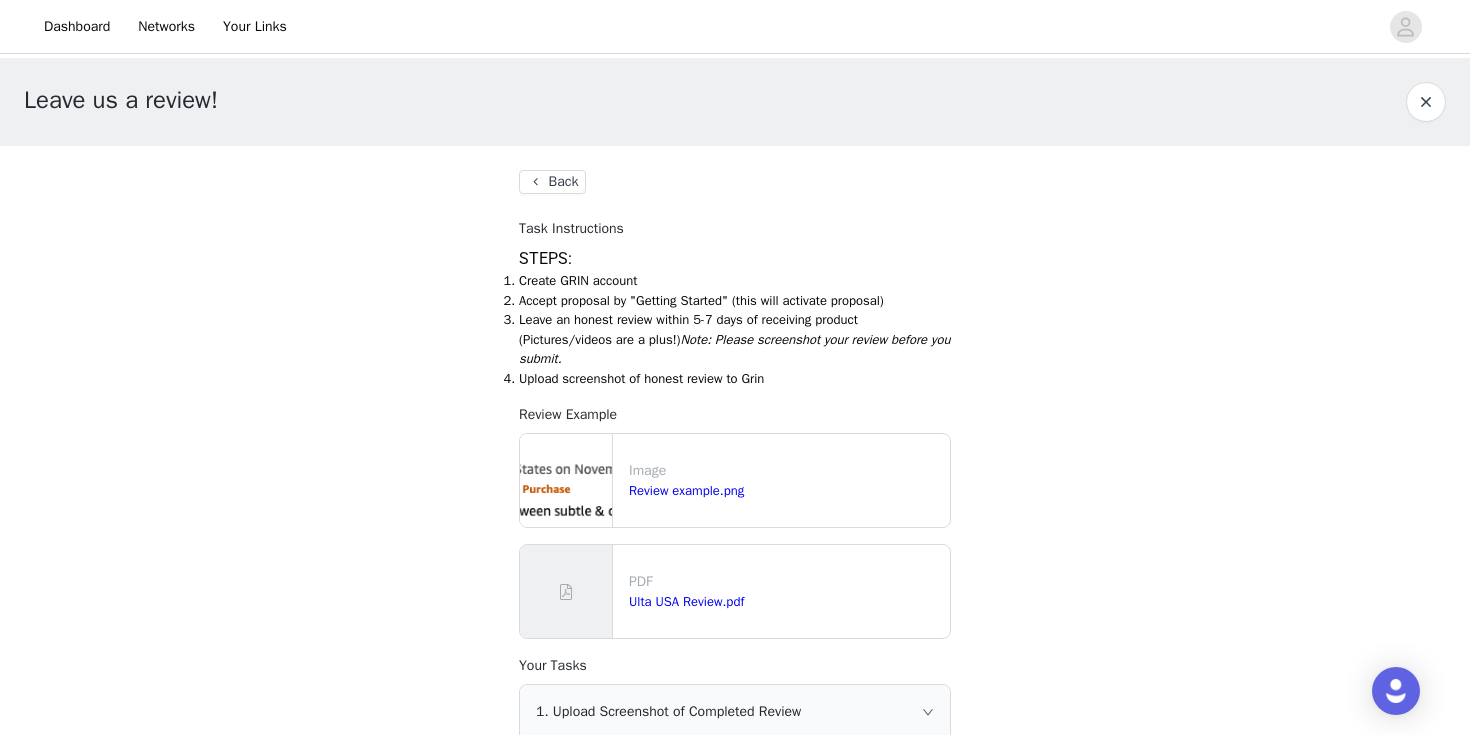click at bounding box center (1426, 102) 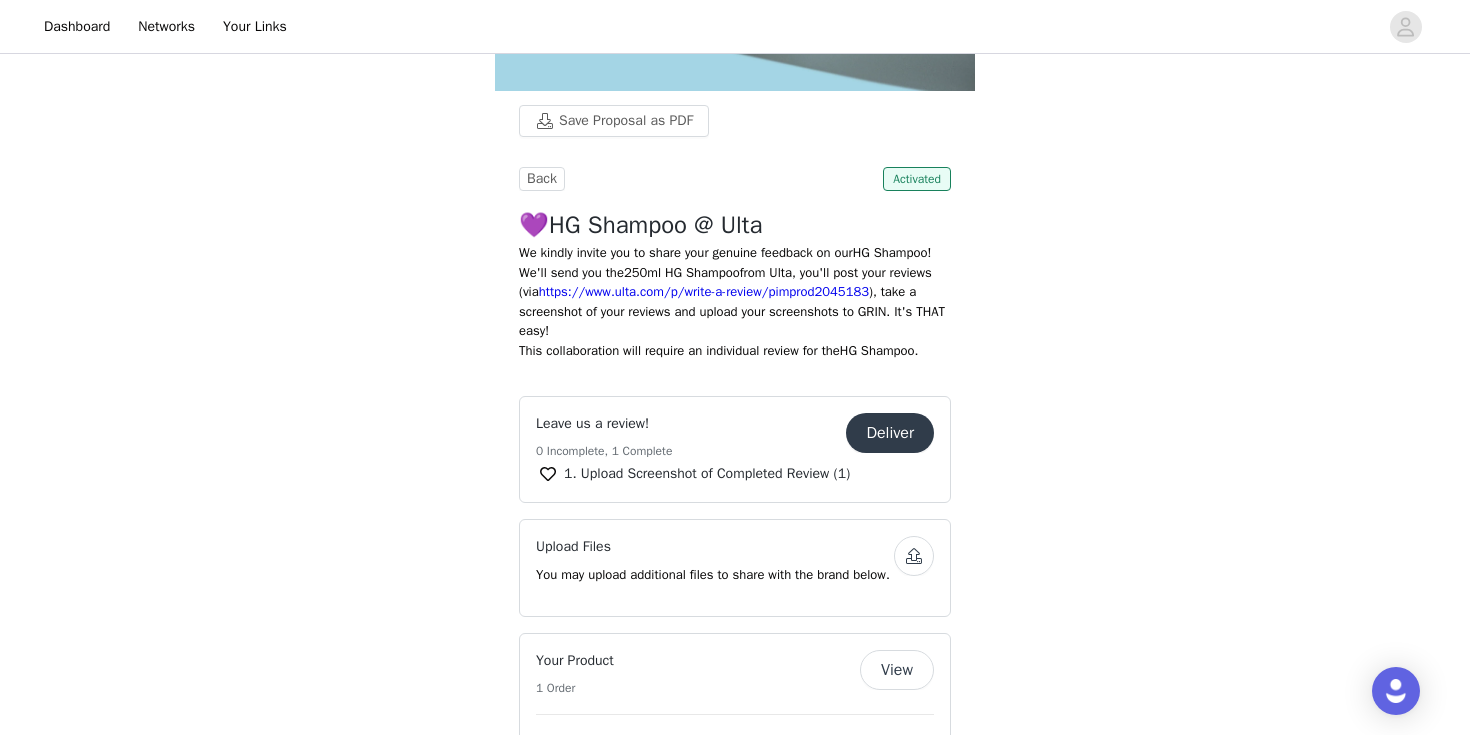 scroll, scrollTop: 0, scrollLeft: 0, axis: both 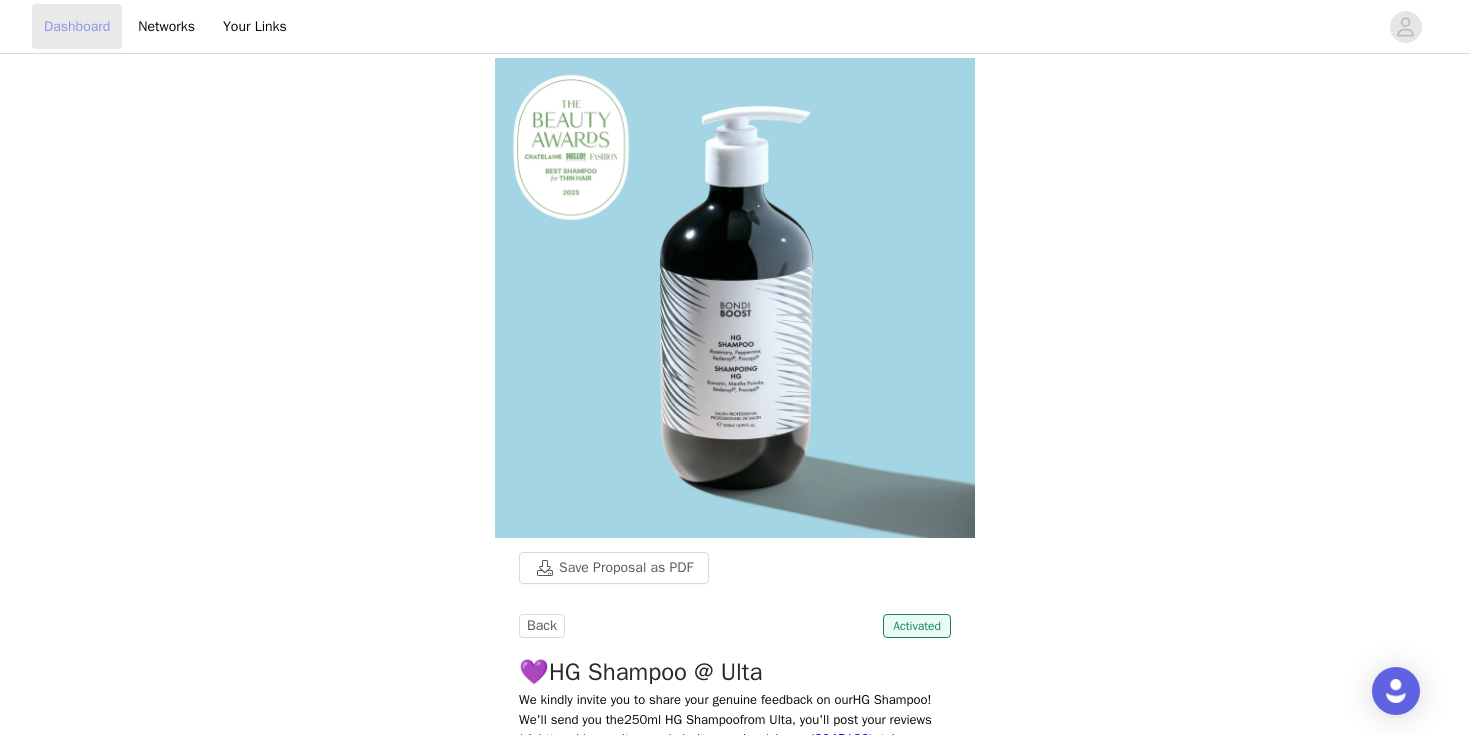 click on "Dashboard" at bounding box center (77, 26) 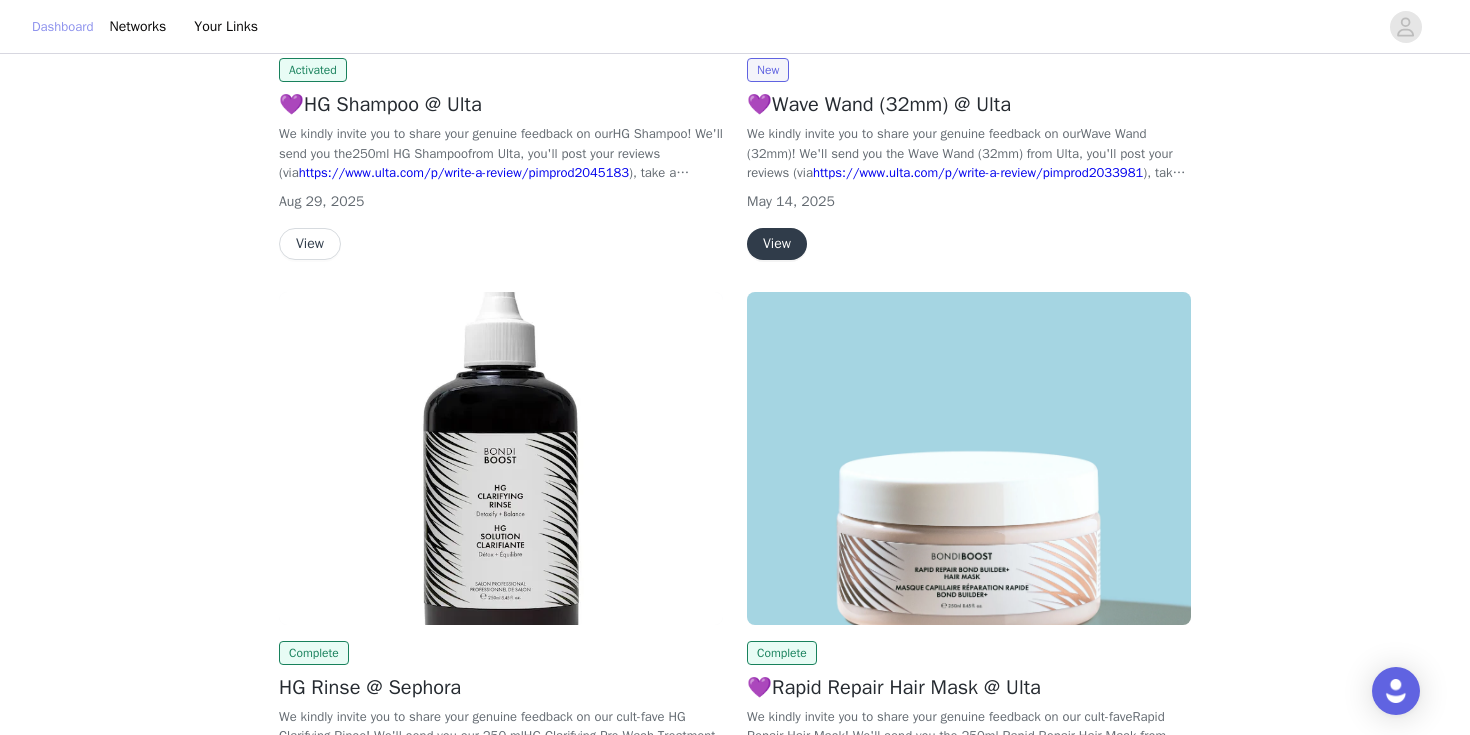 scroll, scrollTop: 0, scrollLeft: 0, axis: both 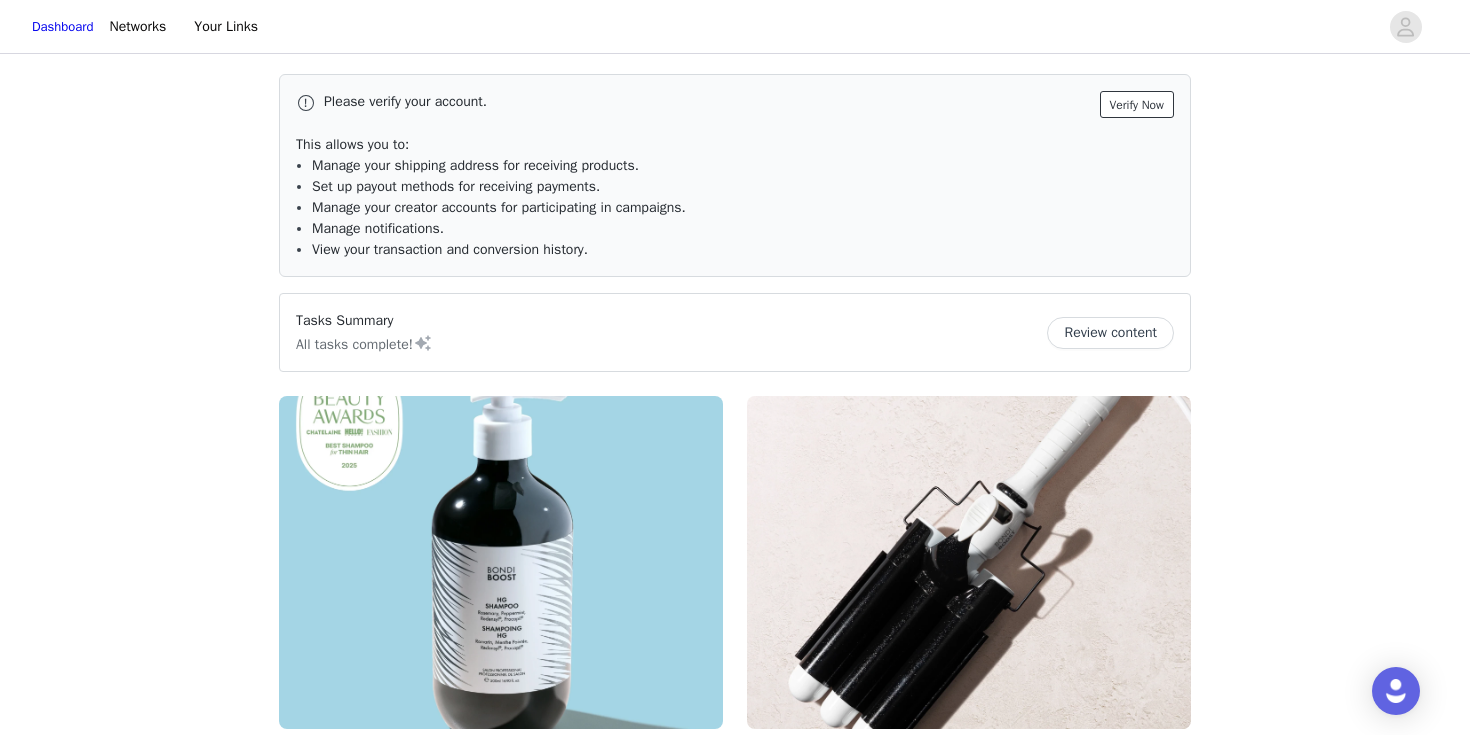 click on "Verify Now" at bounding box center [1137, 104] 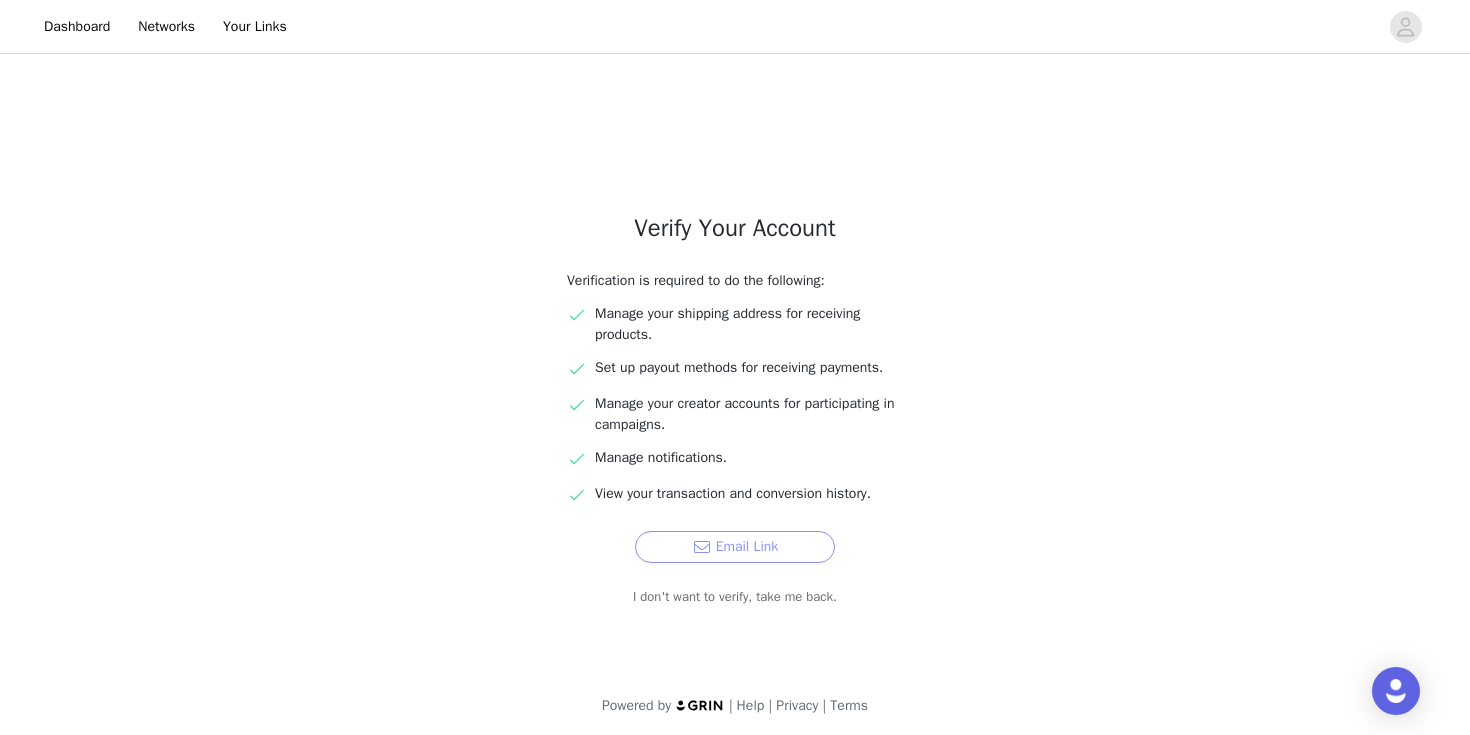 click on "Email Link" at bounding box center [735, 547] 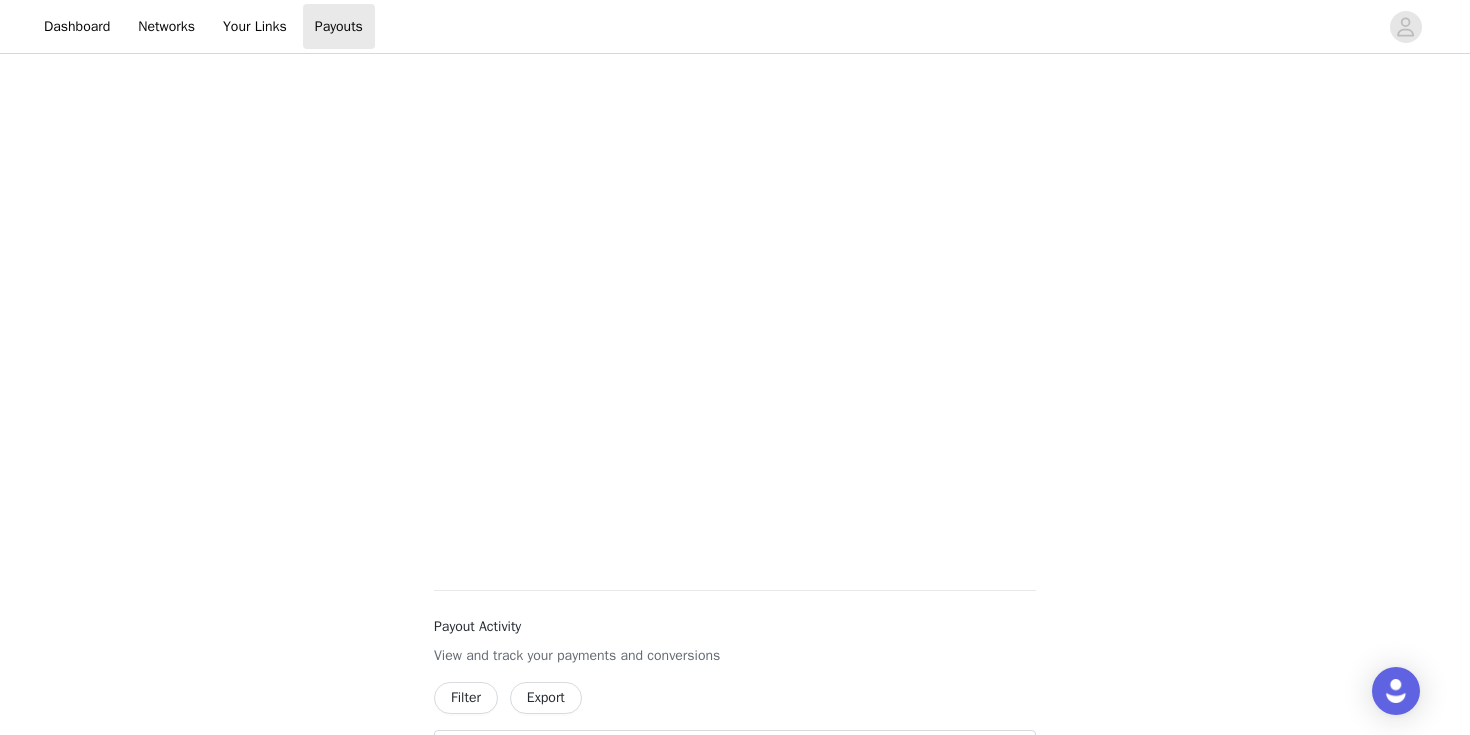 scroll, scrollTop: 0, scrollLeft: 0, axis: both 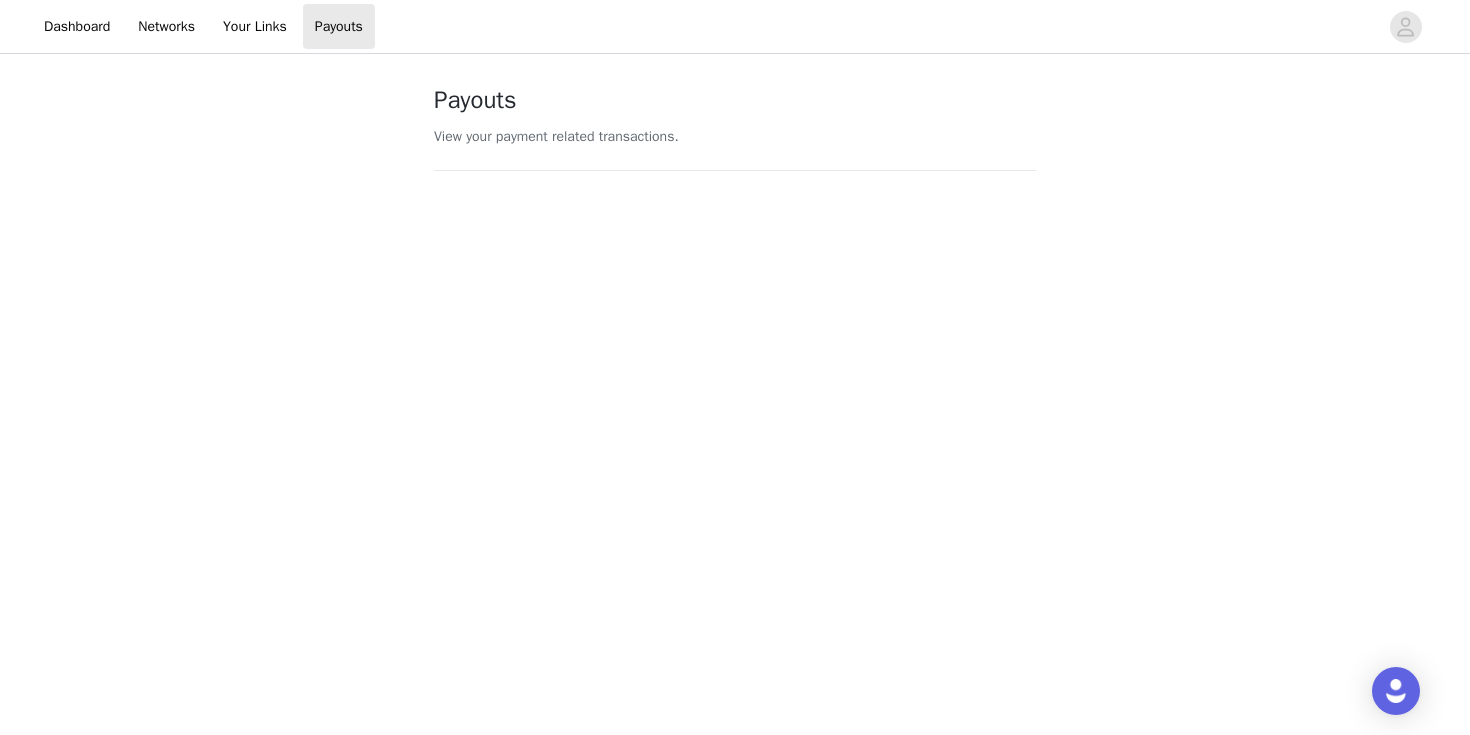 click on "Payouts   View your payment related transactions.             Payout Activity   View and track your payments and conversions   Filter   Export     Payments Conversions   Total     $55.00     [DATE]   BondiBoost USA   Paid     $30.00       [DATE]   BondiBoost USA   Paid     $25.00         1                       Powered by       |    Help    |    Privacy    |    Terms" at bounding box center [735, 750] 